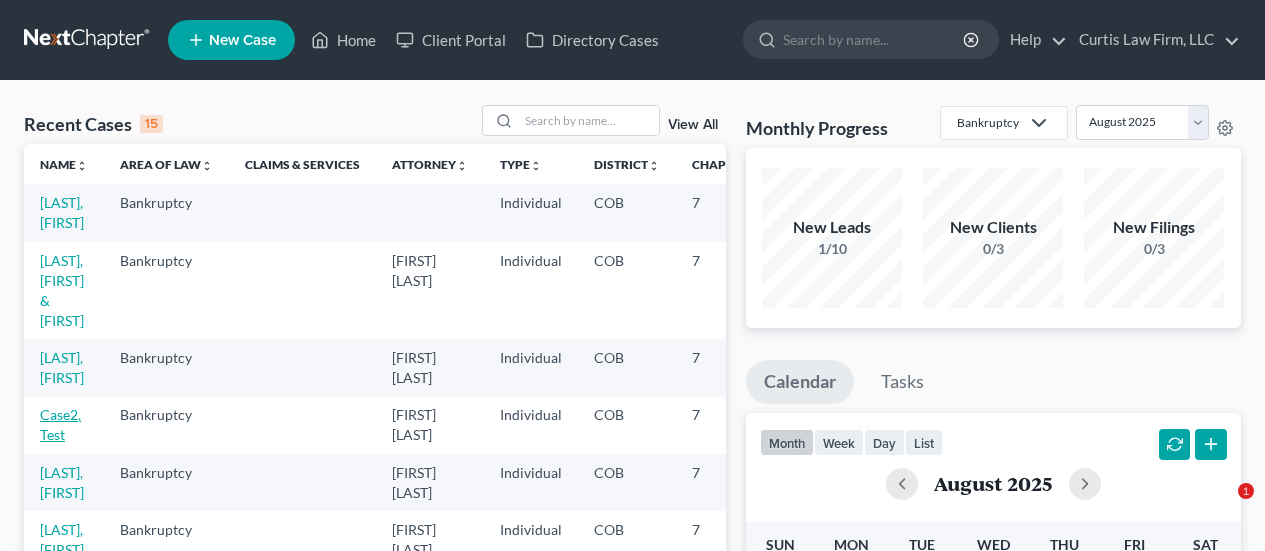 scroll, scrollTop: 0, scrollLeft: 0, axis: both 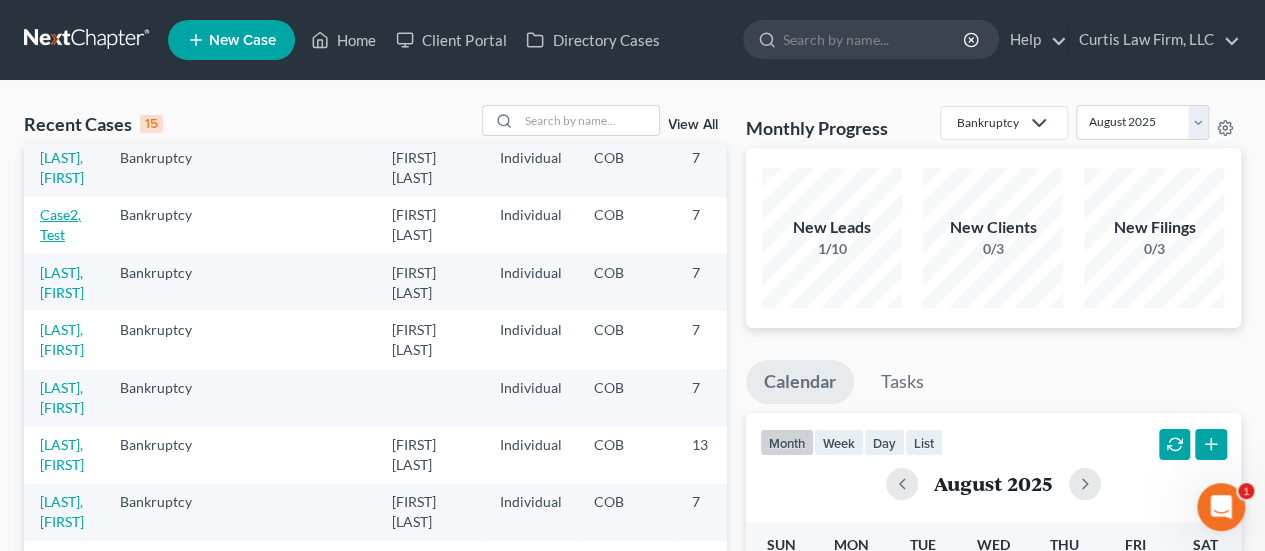 click on "Case2, Test" at bounding box center (60, 224) 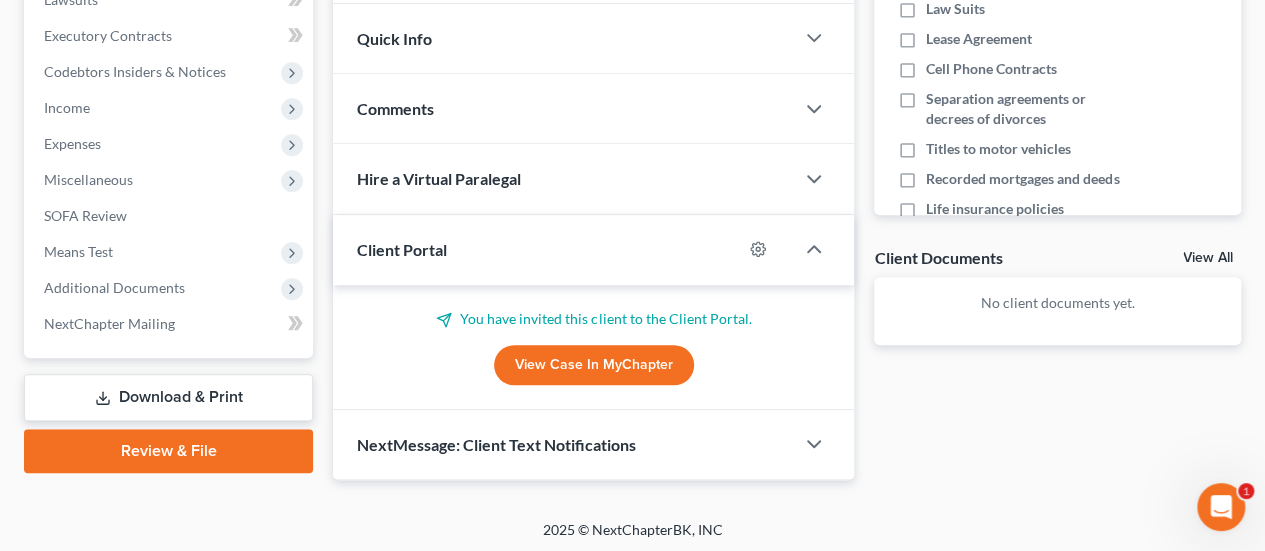 scroll, scrollTop: 551, scrollLeft: 0, axis: vertical 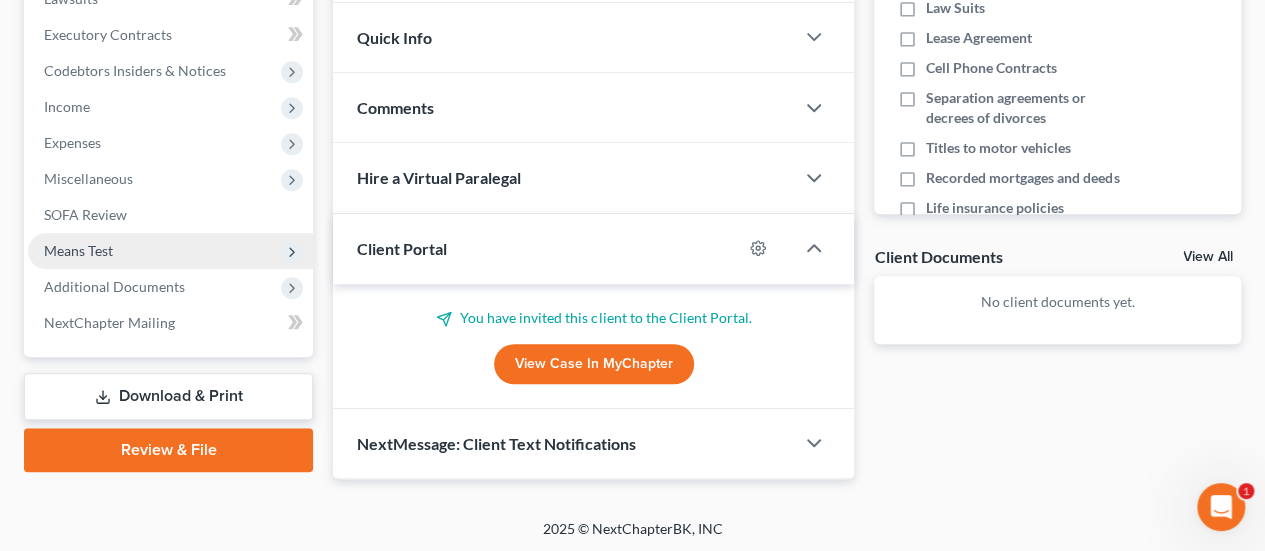 click on "Means Test" at bounding box center [170, 251] 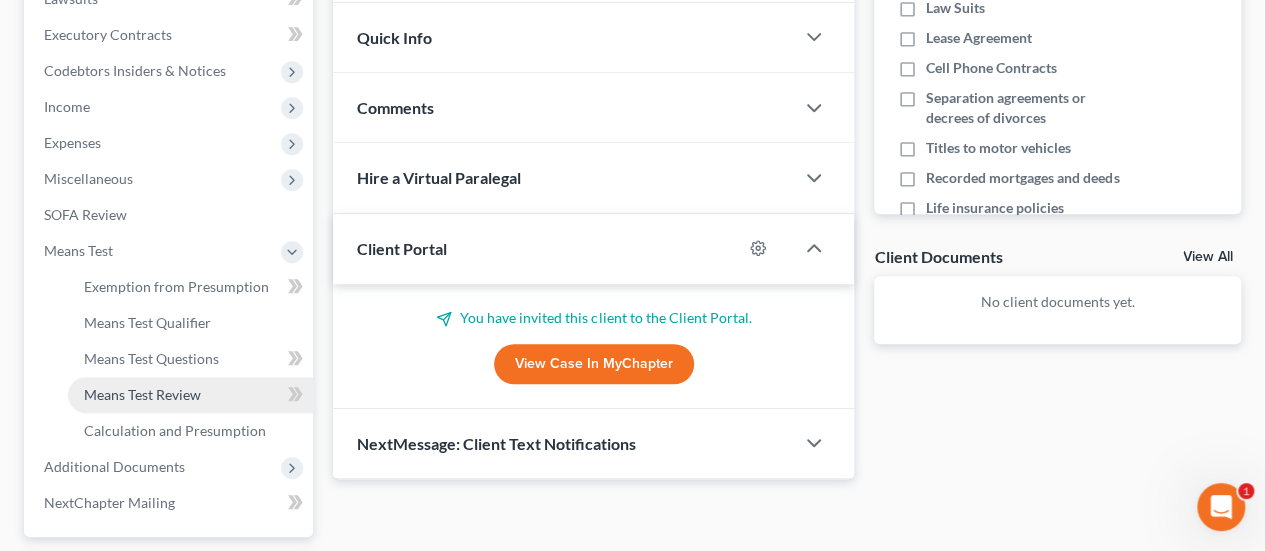 click on "Means Test Review" at bounding box center (190, 395) 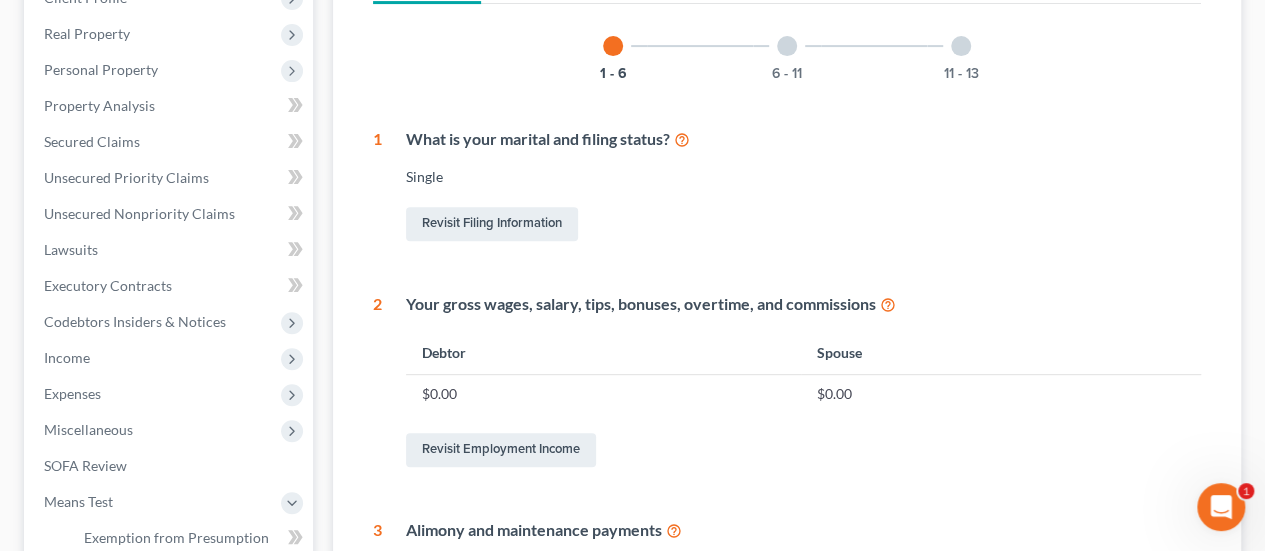 scroll, scrollTop: 0, scrollLeft: 0, axis: both 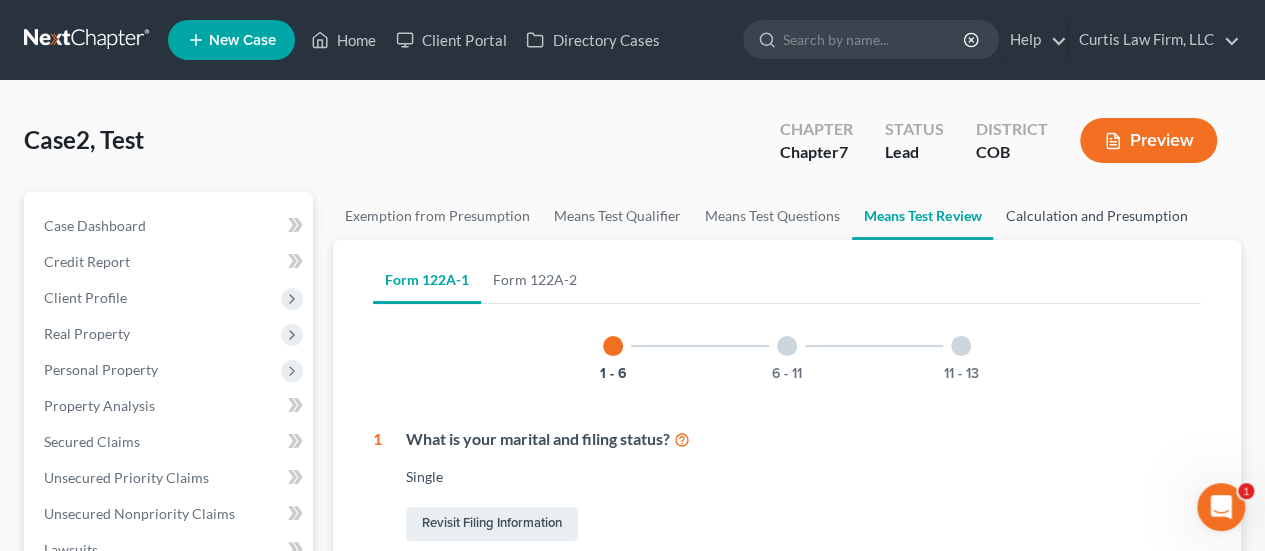 click on "Calculation and Presumption" at bounding box center (1096, 216) 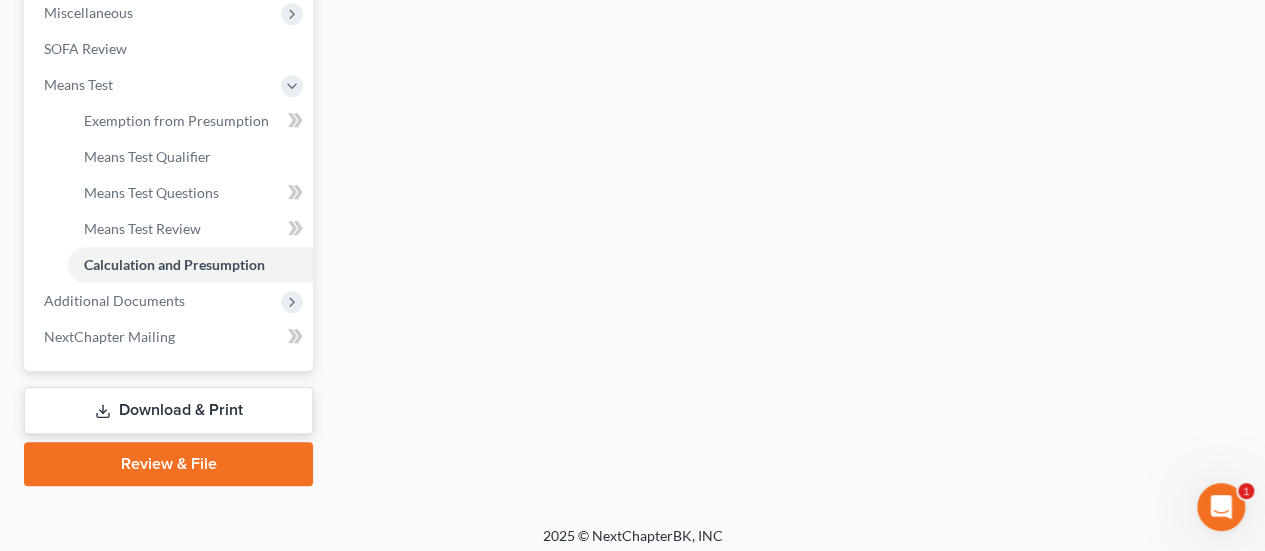 scroll, scrollTop: 725, scrollLeft: 0, axis: vertical 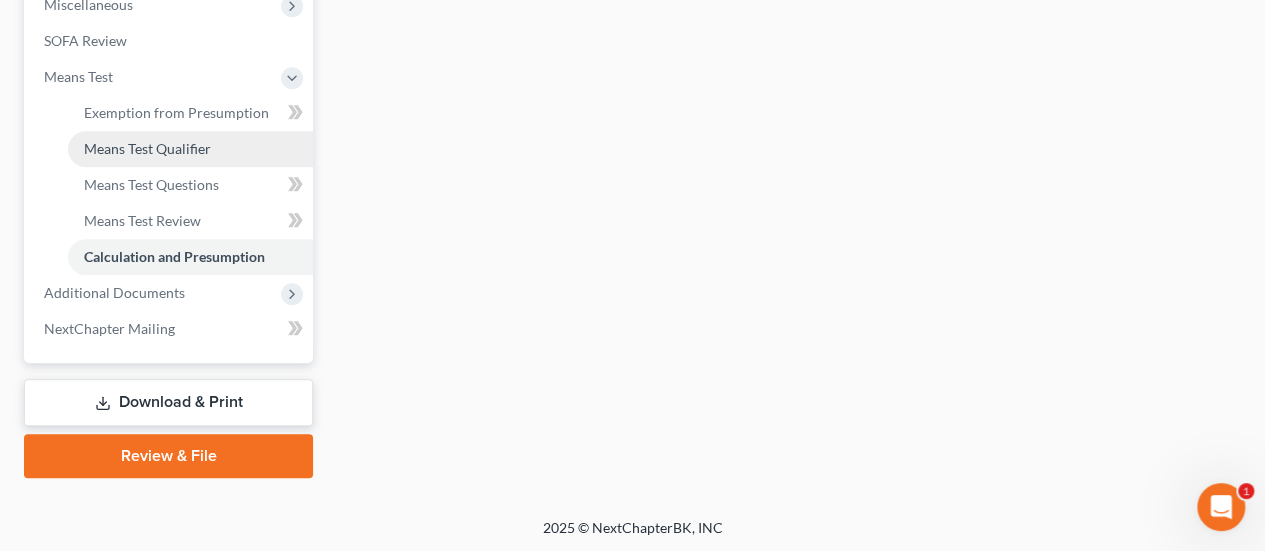 click on "Means Test Qualifier" at bounding box center [147, 148] 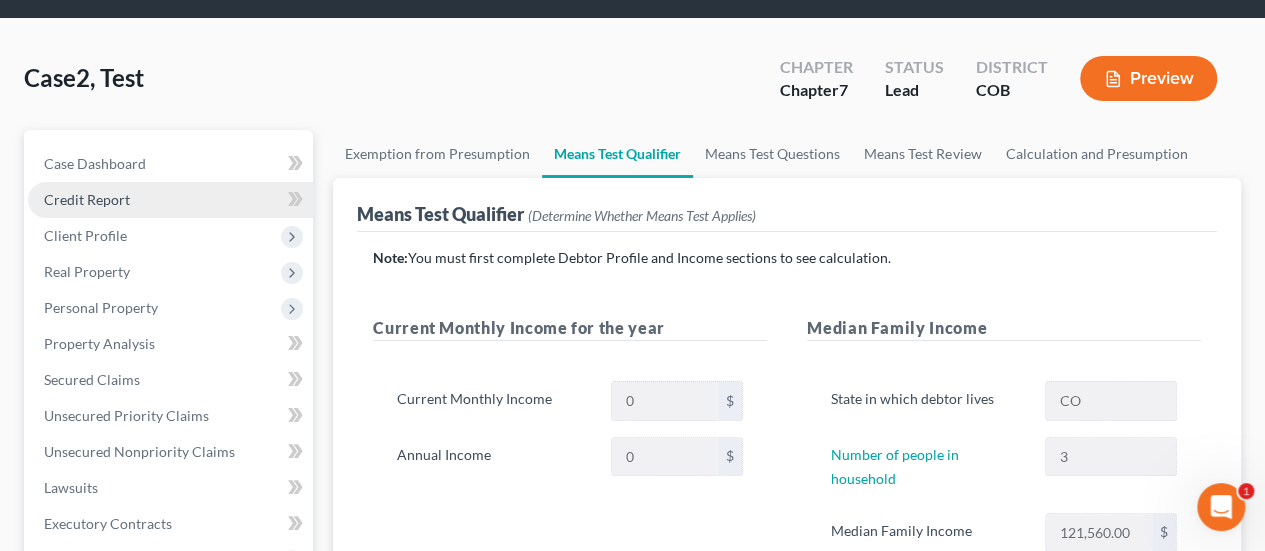 scroll, scrollTop: 0, scrollLeft: 0, axis: both 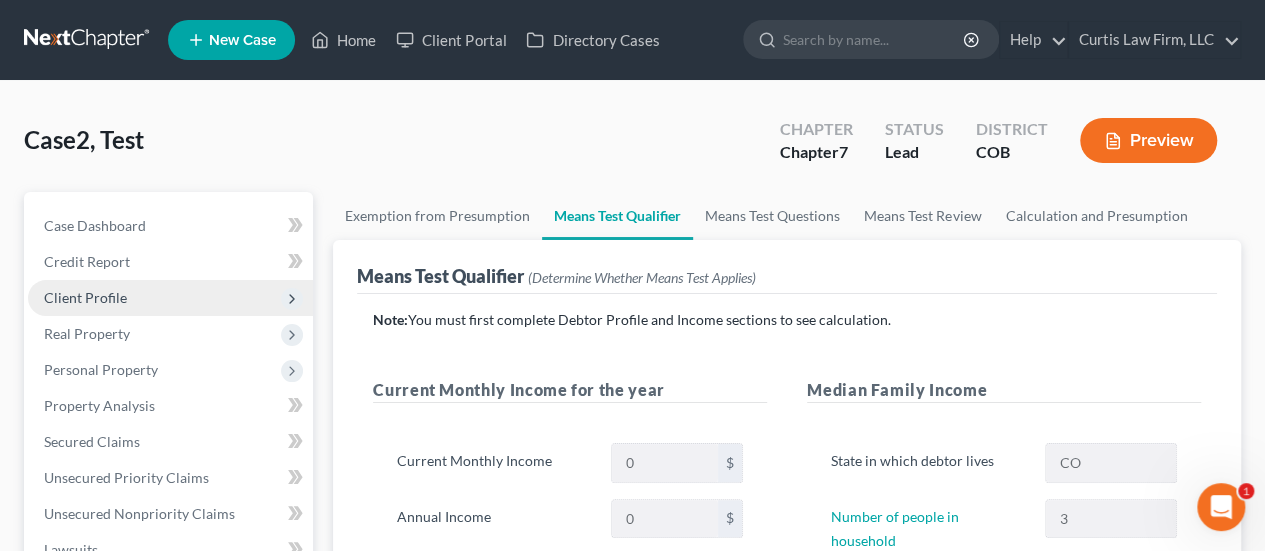 click on "Client Profile" at bounding box center [170, 298] 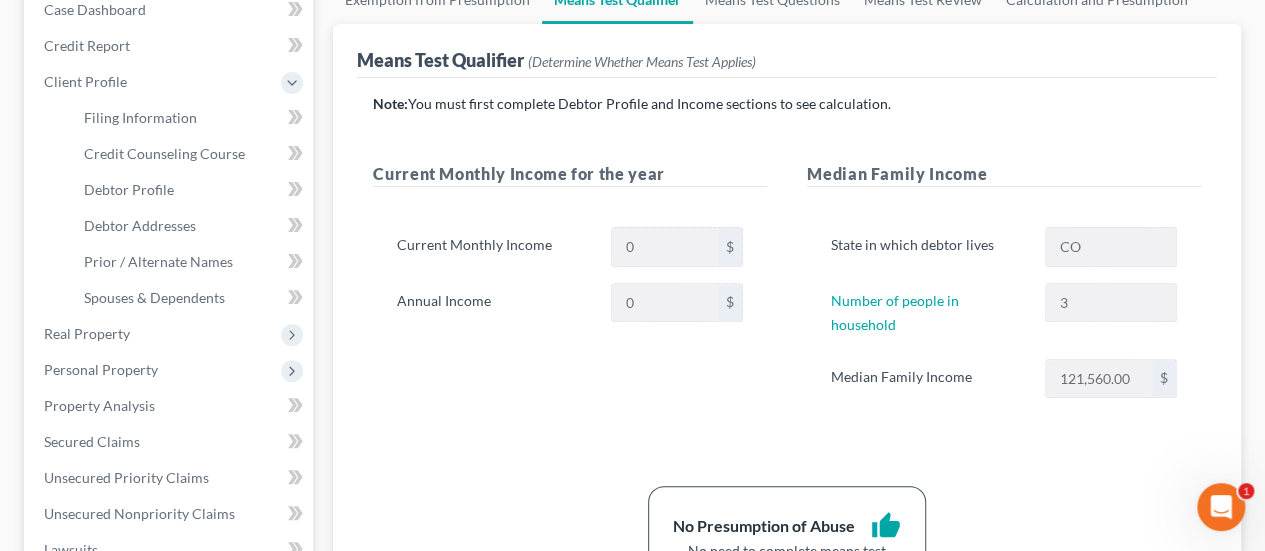 scroll, scrollTop: 100, scrollLeft: 0, axis: vertical 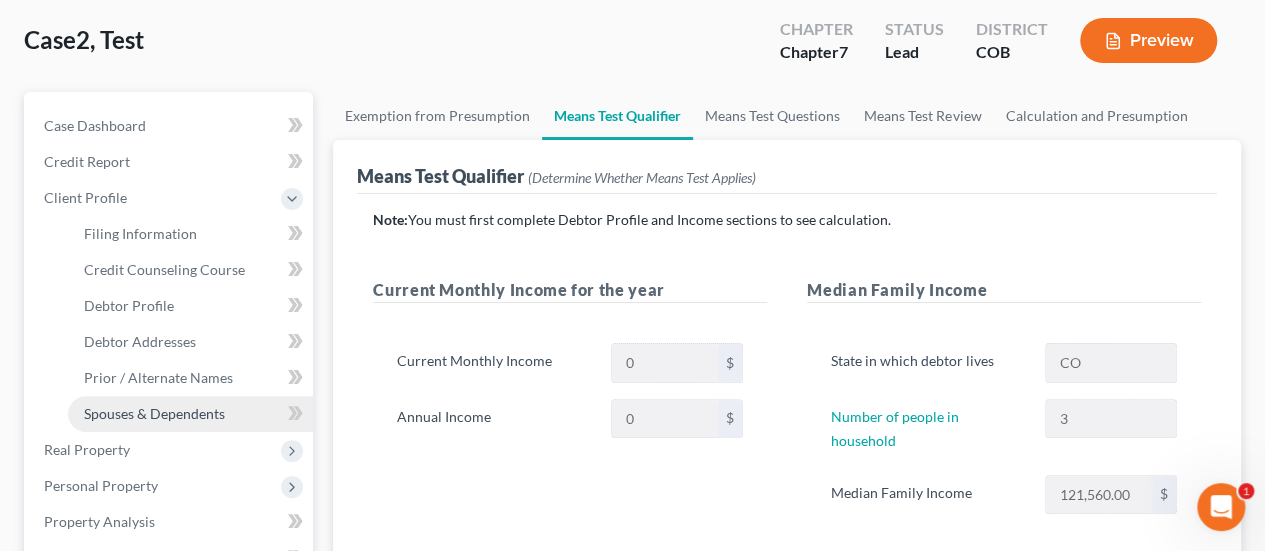 click on "Spouses & Dependents" at bounding box center [154, 413] 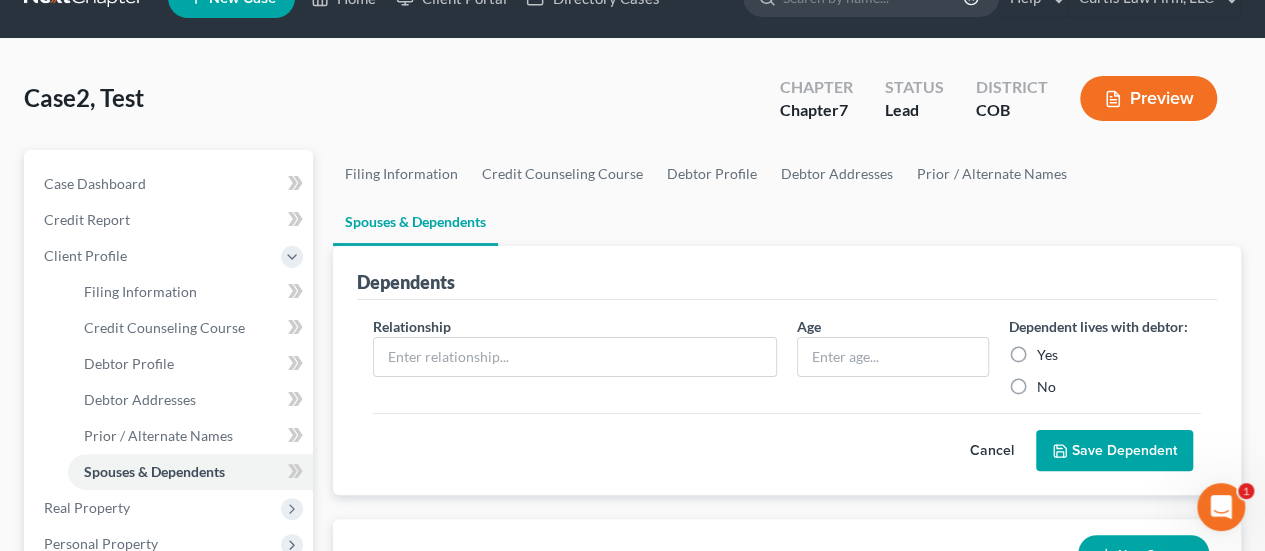 scroll, scrollTop: 0, scrollLeft: 0, axis: both 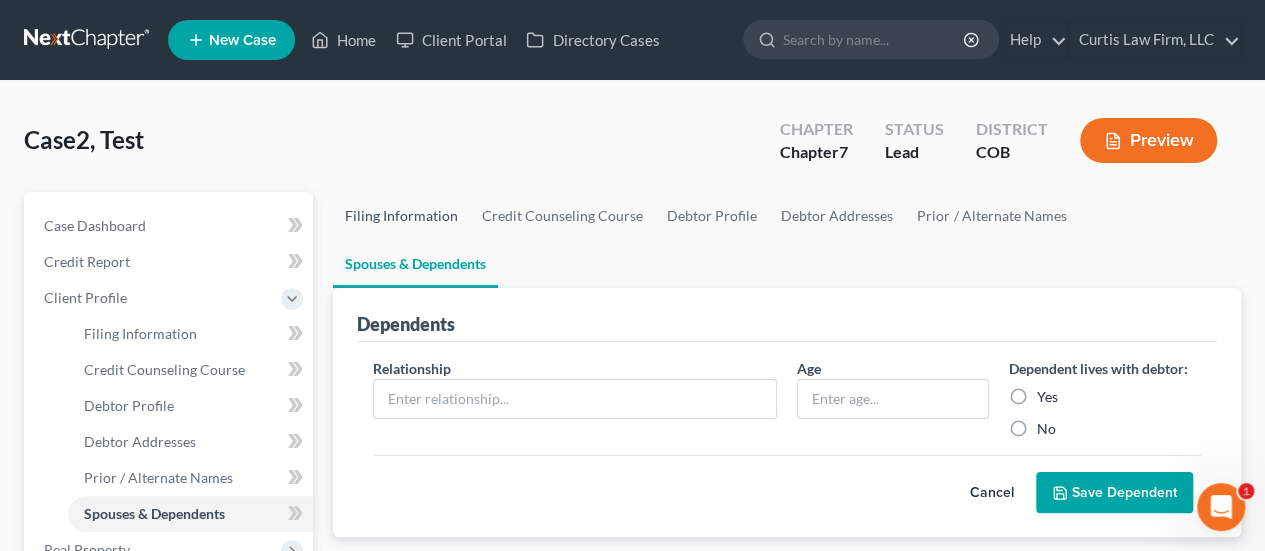 click on "Filing Information" at bounding box center [401, 216] 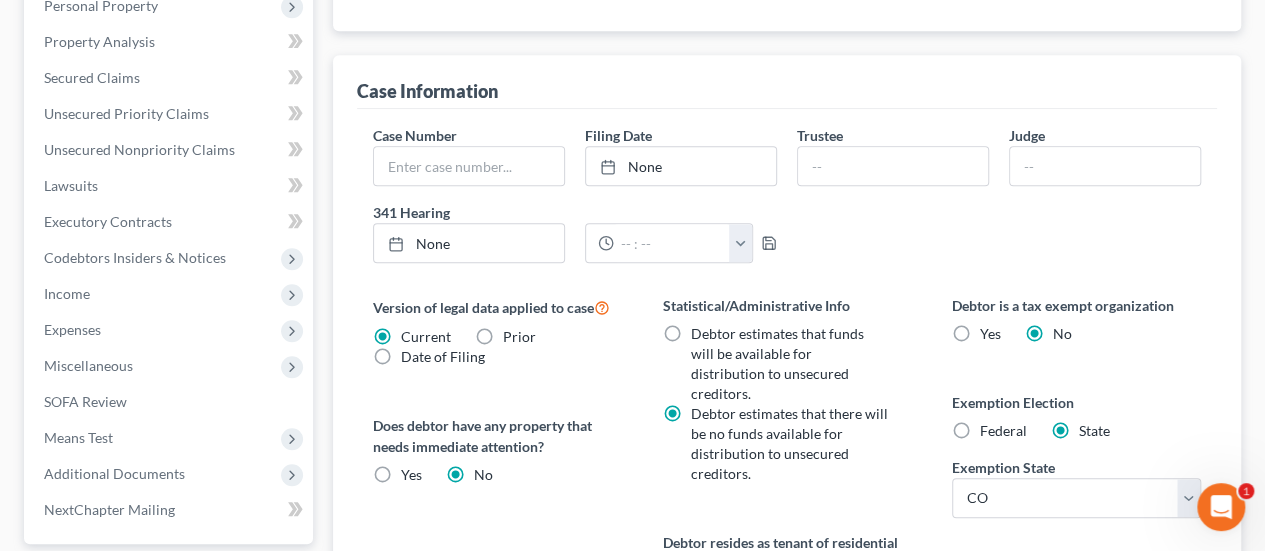 scroll, scrollTop: 300, scrollLeft: 0, axis: vertical 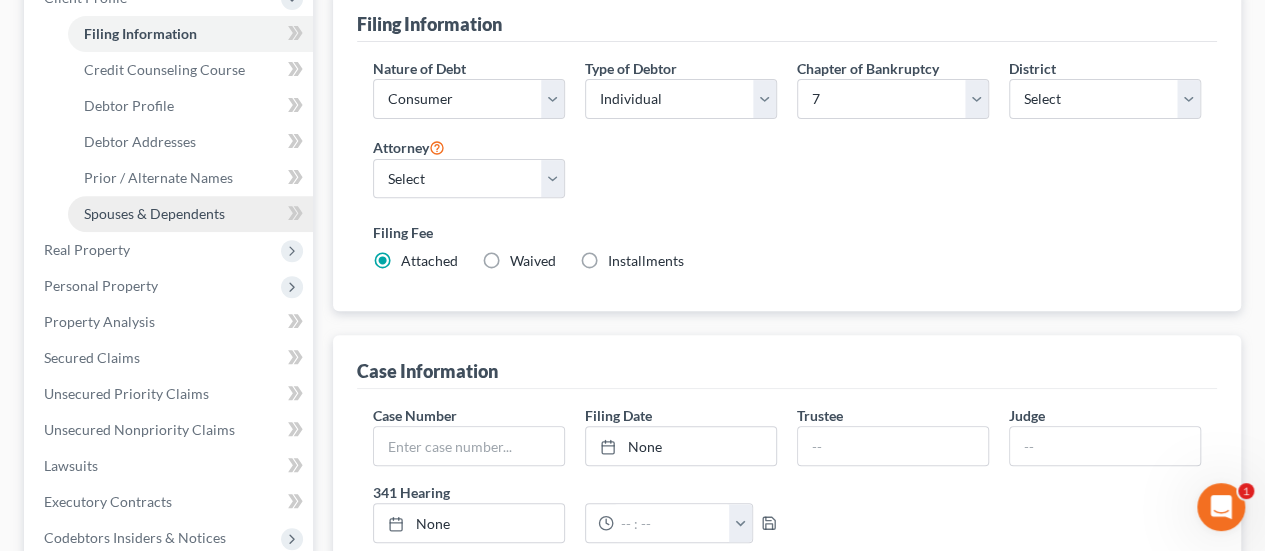 click on "Spouses & Dependents" at bounding box center (154, 213) 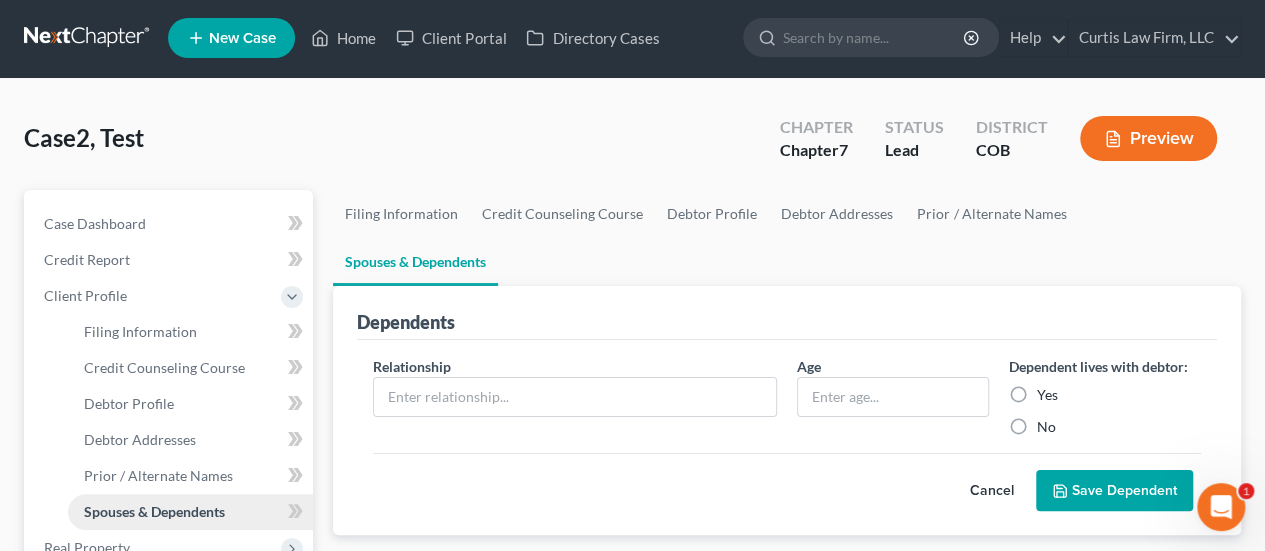 scroll, scrollTop: 0, scrollLeft: 0, axis: both 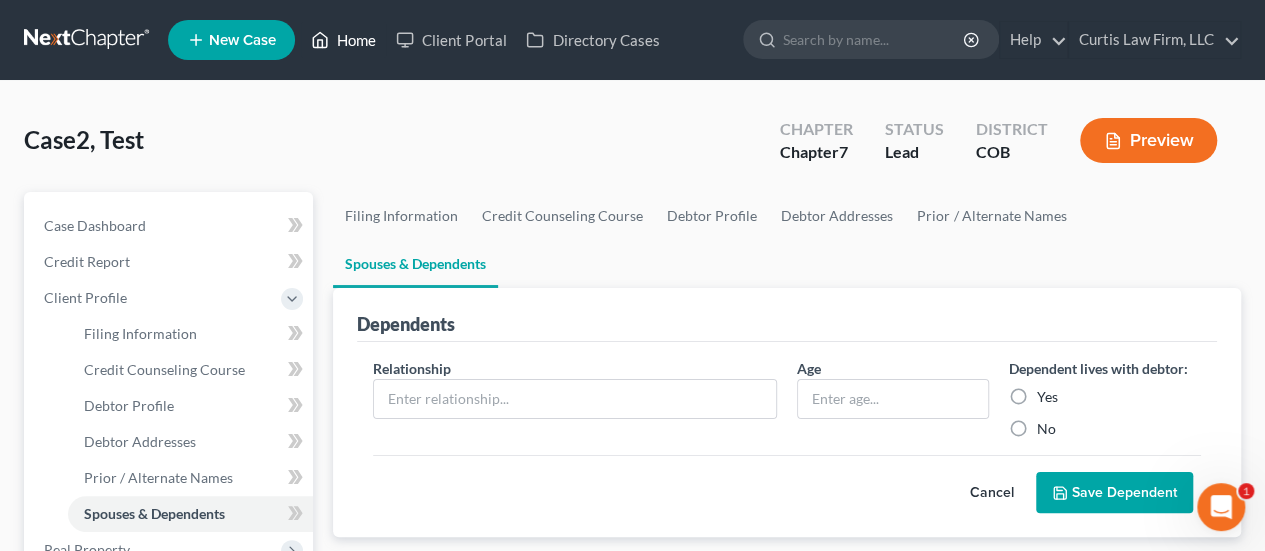 click on "Home" at bounding box center [343, 40] 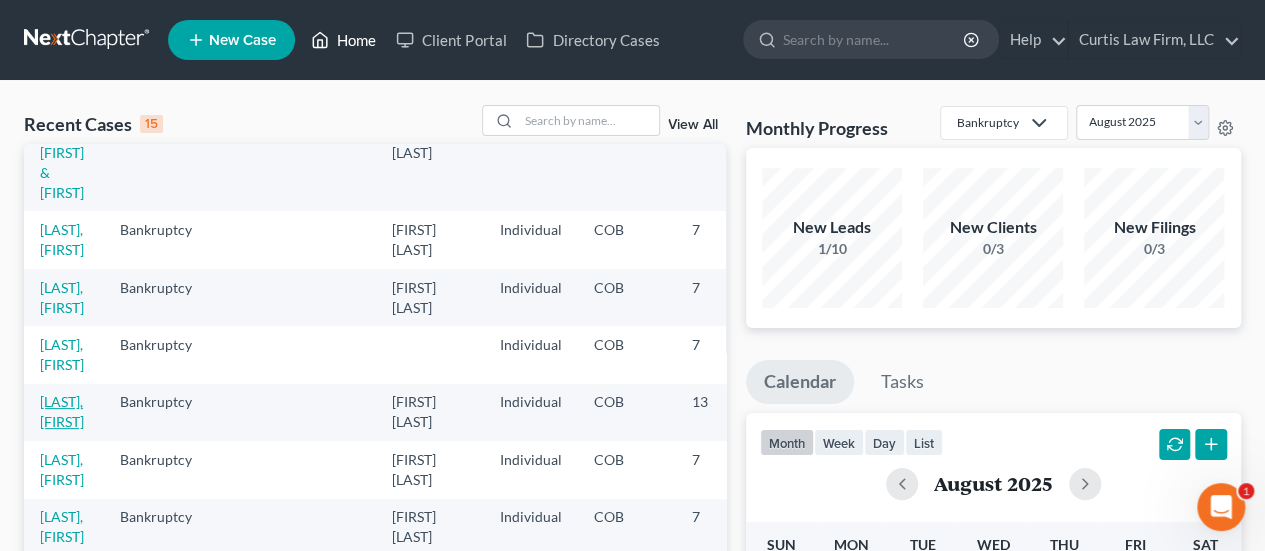 scroll, scrollTop: 400, scrollLeft: 0, axis: vertical 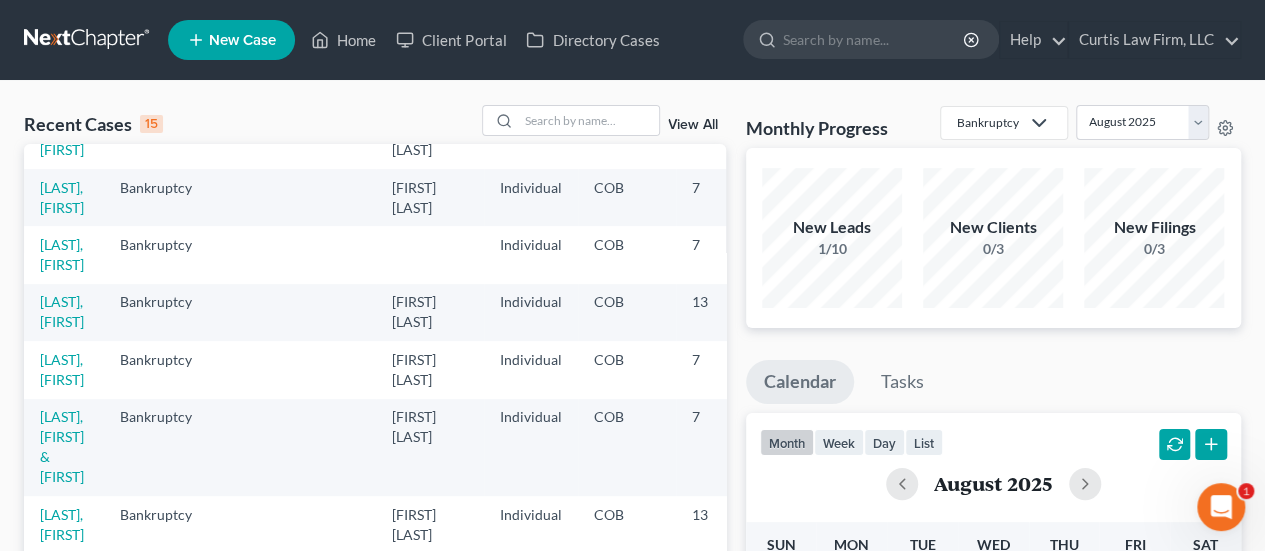 click on "[LAST], [FIRST] & [FIRST]" at bounding box center (64, 447) 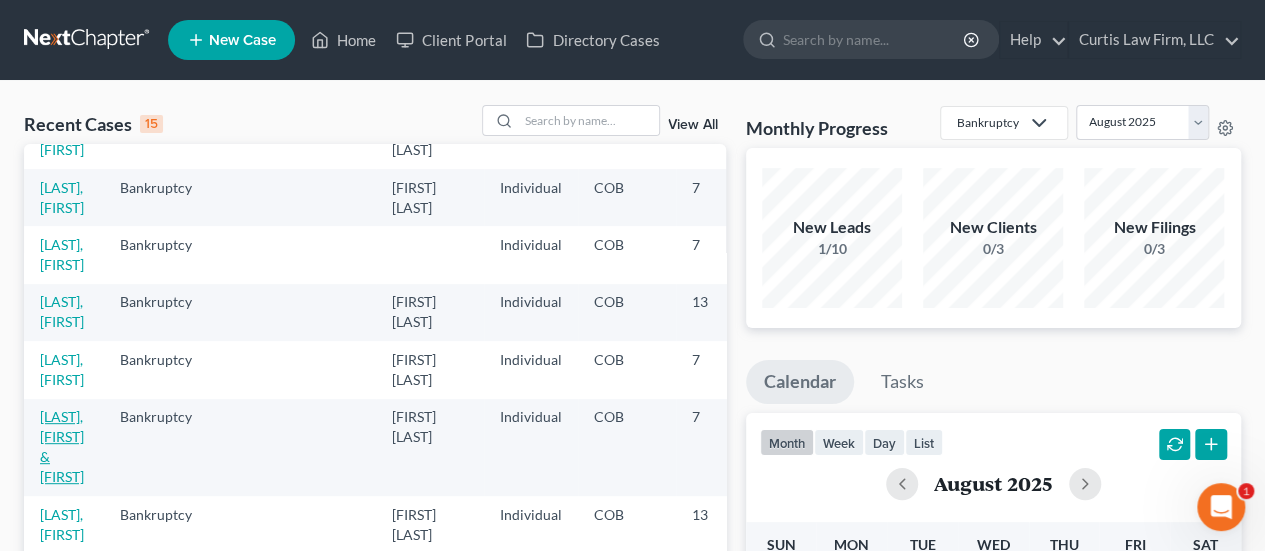 click on "[LAST], [FIRST] & [FIRST]" at bounding box center (62, 446) 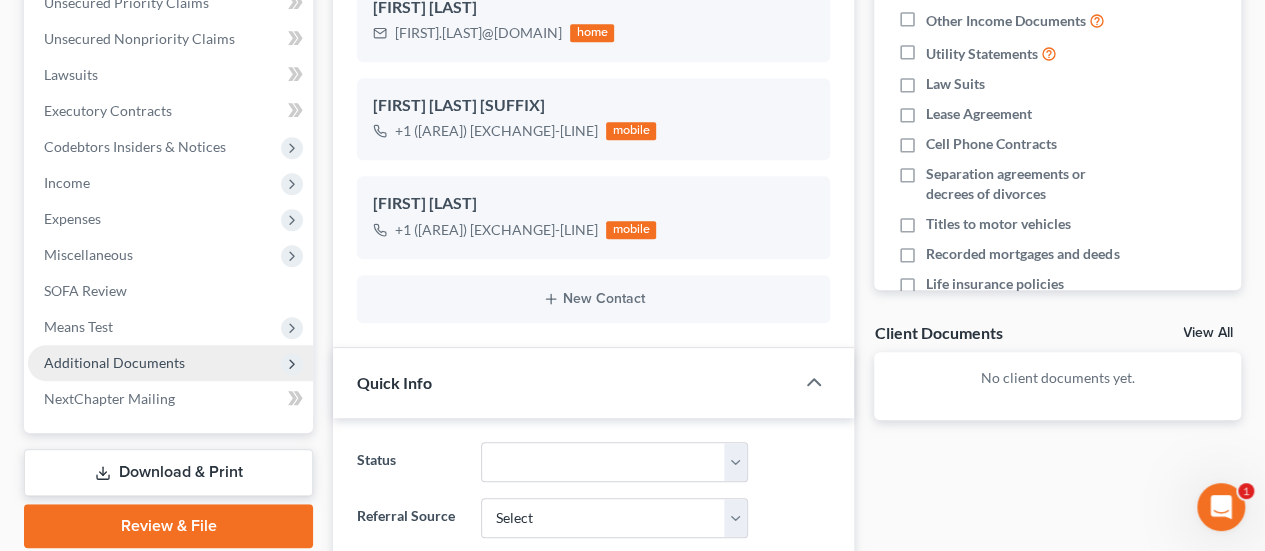 scroll, scrollTop: 500, scrollLeft: 0, axis: vertical 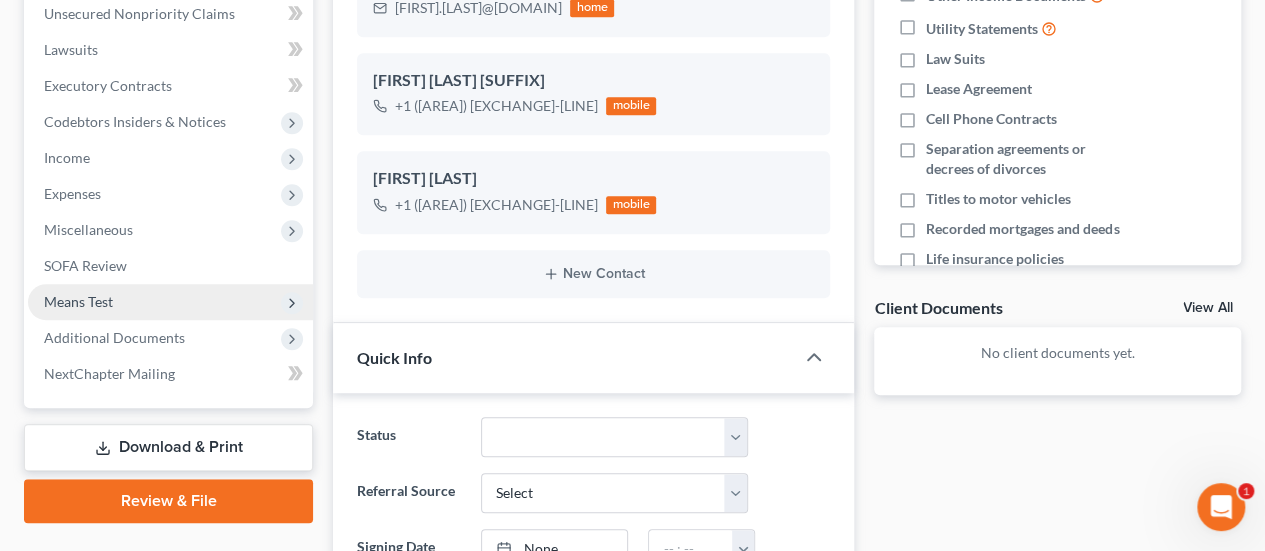 click on "Means Test" at bounding box center [170, 302] 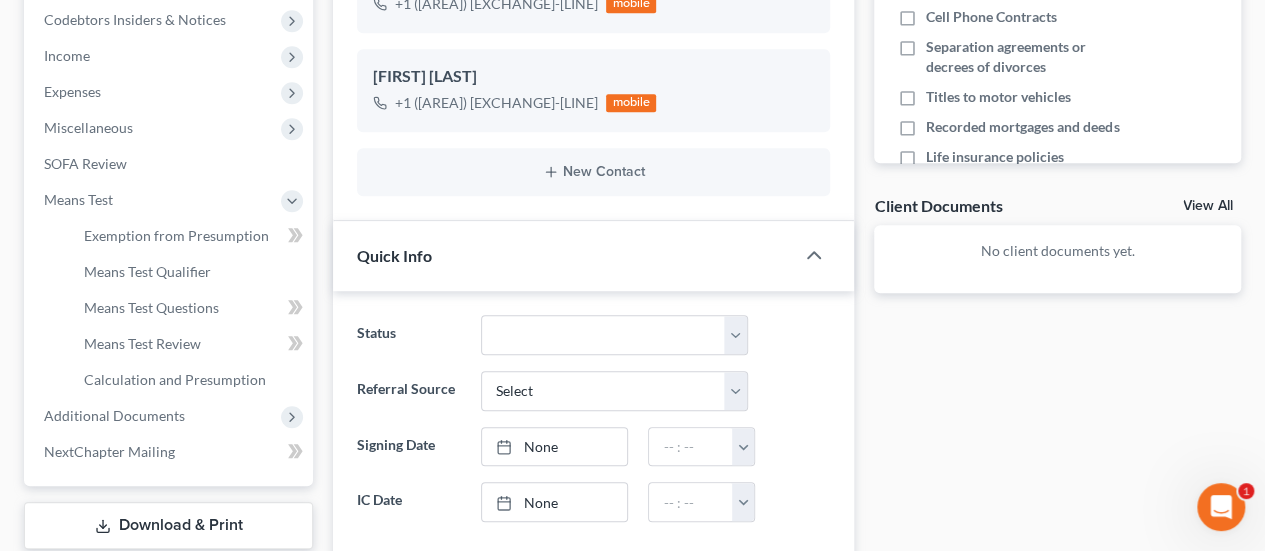 scroll, scrollTop: 600, scrollLeft: 0, axis: vertical 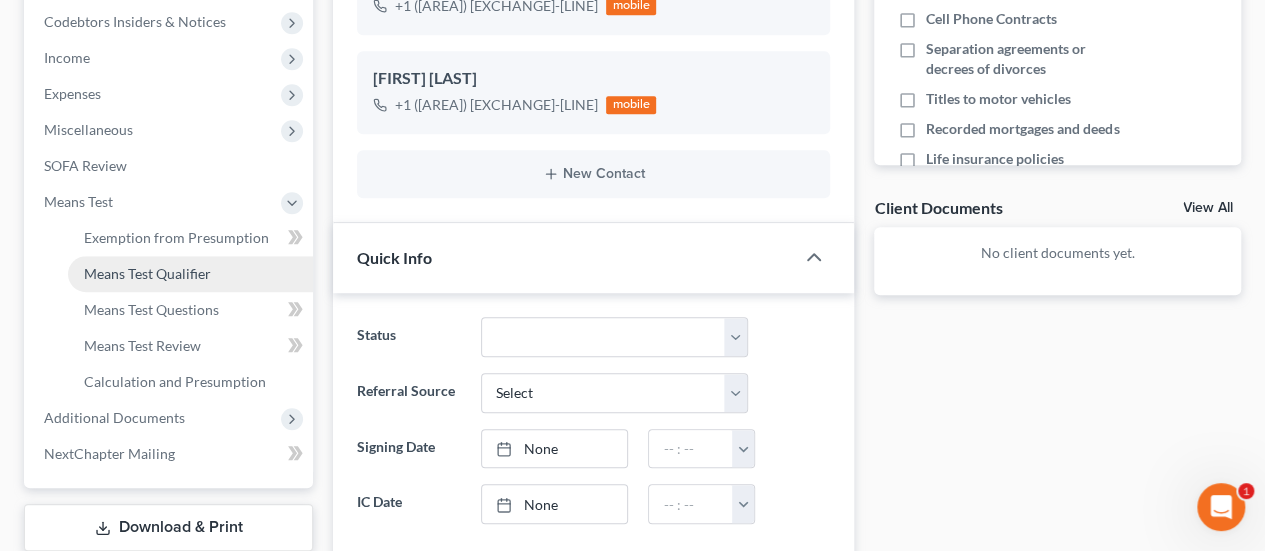 click on "Means Test Qualifier" at bounding box center [147, 273] 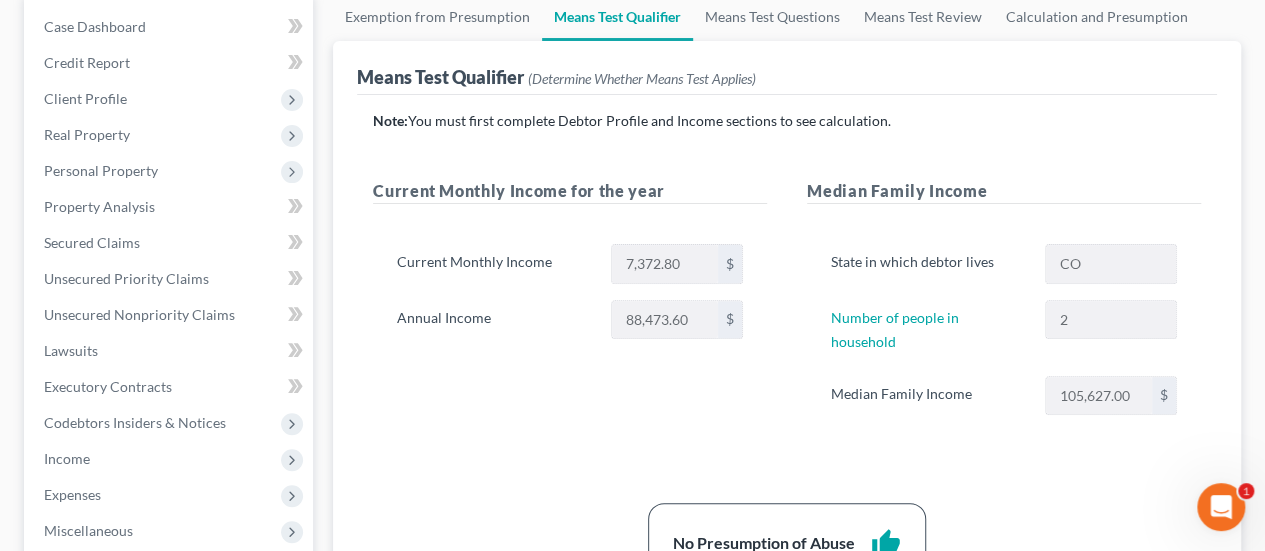 scroll, scrollTop: 200, scrollLeft: 0, axis: vertical 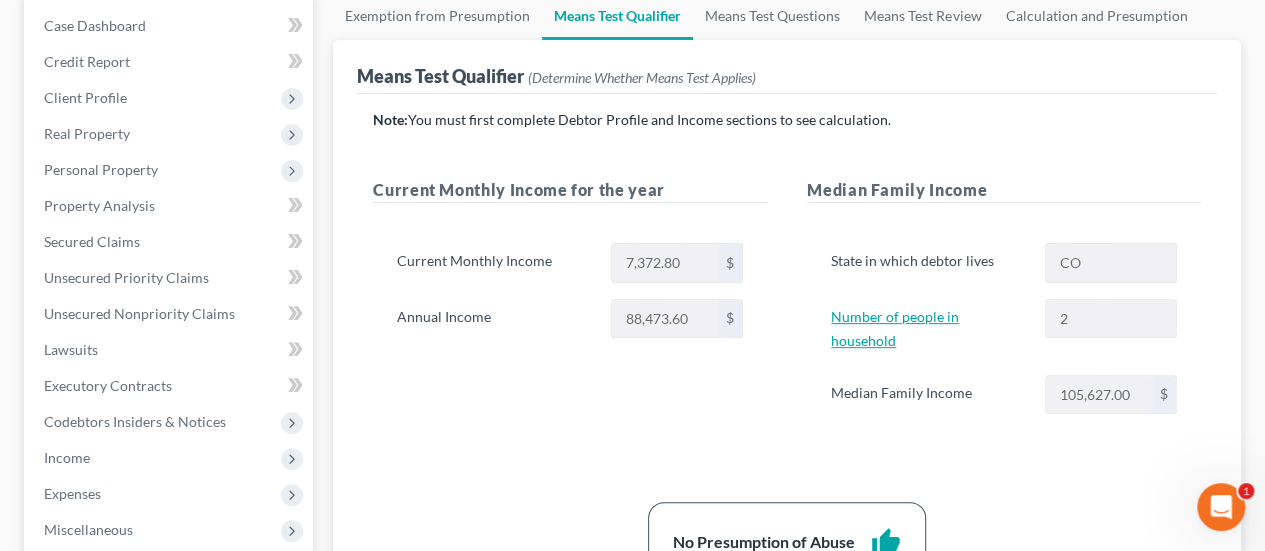click on "Number of people in household" at bounding box center (895, 328) 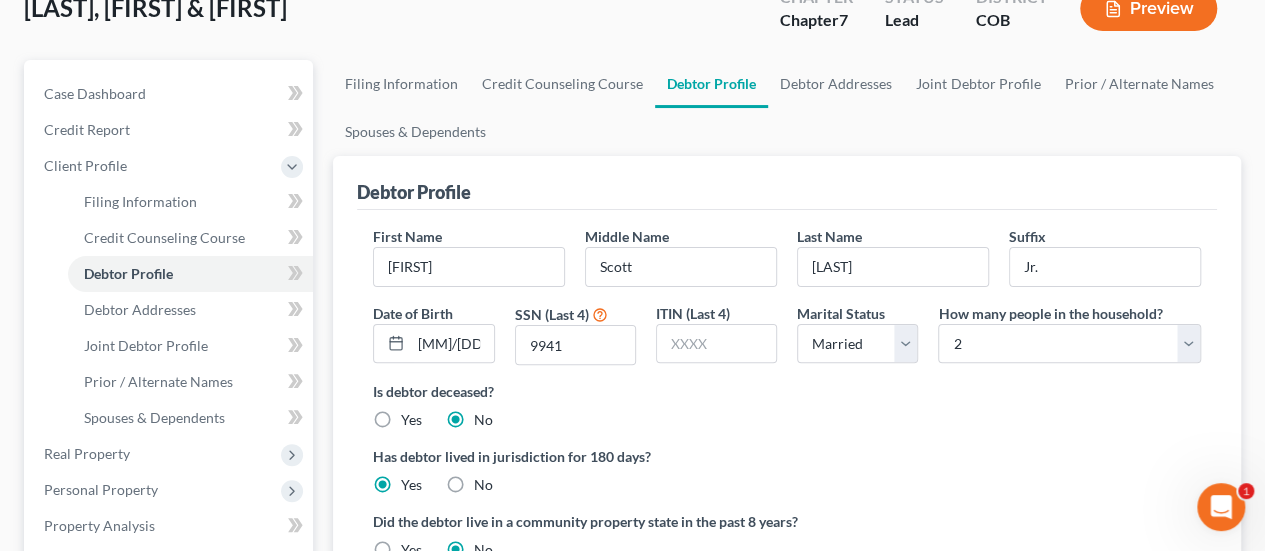 scroll, scrollTop: 0, scrollLeft: 0, axis: both 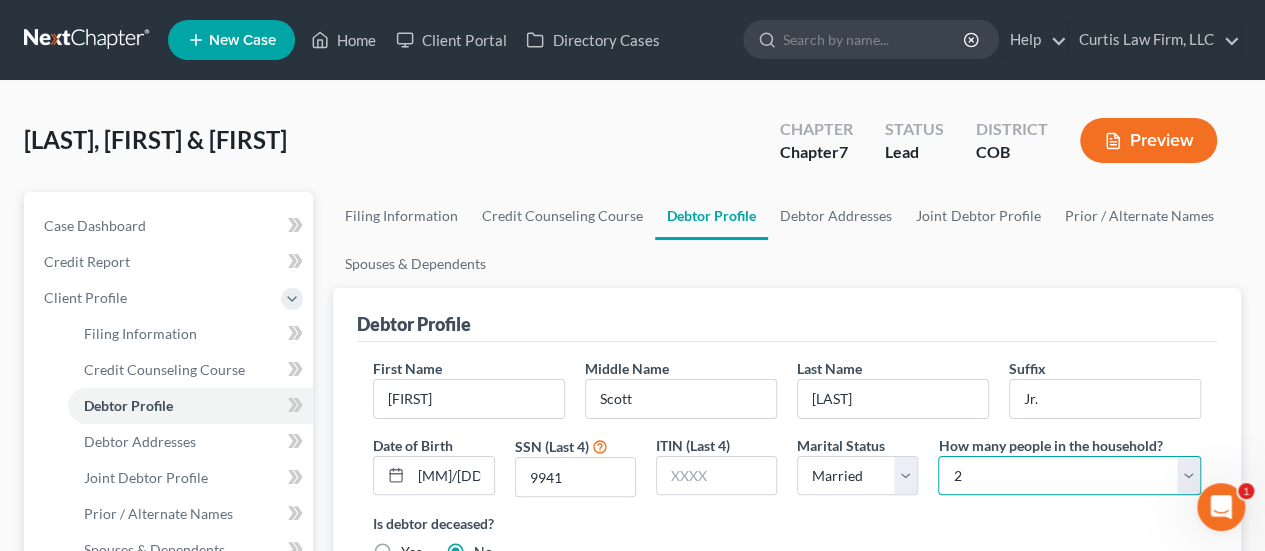 drag, startPoint x: 955, startPoint y: 471, endPoint x: 978, endPoint y: 472, distance: 23.021729 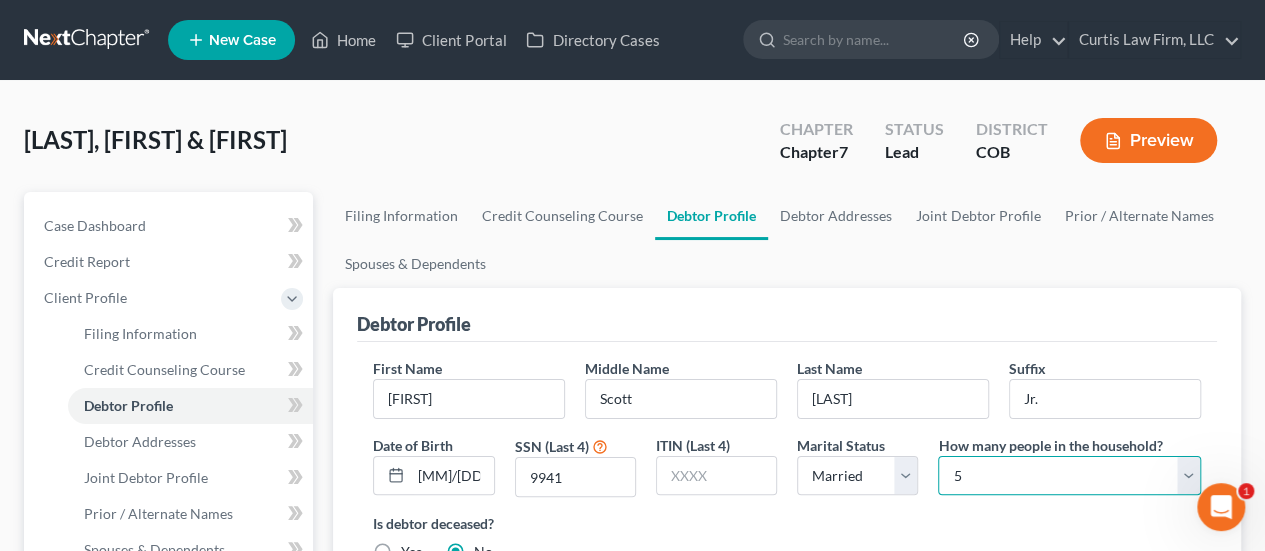 click on "Select 1 2 3 4 5 6 7 8 9 10 11 12 13 14 15 16 17 18 19 20" at bounding box center (1069, 476) 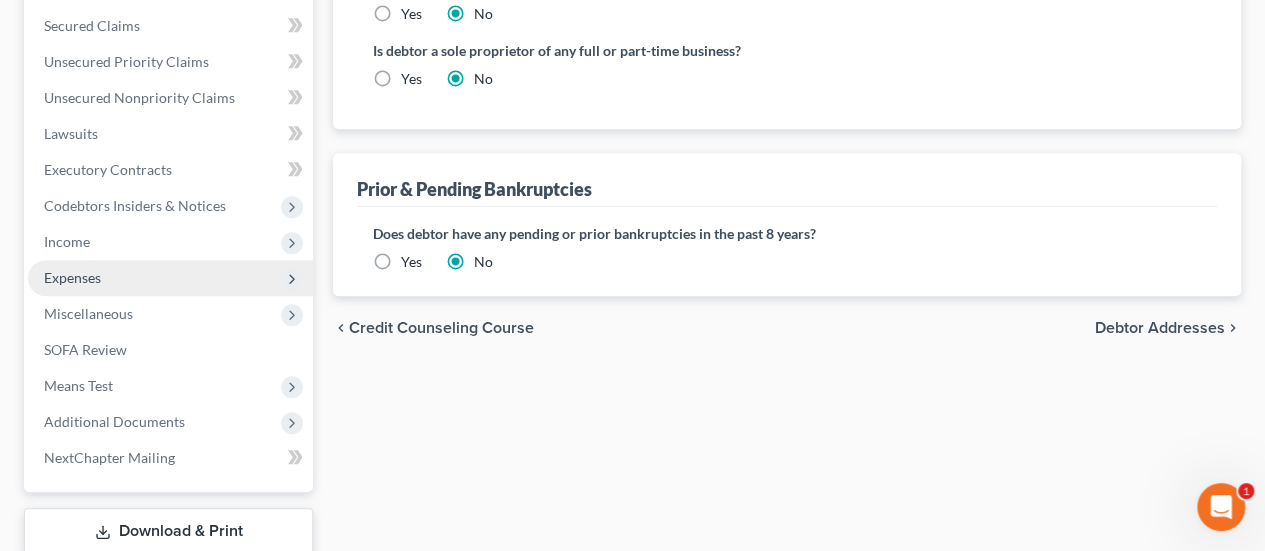 scroll, scrollTop: 700, scrollLeft: 0, axis: vertical 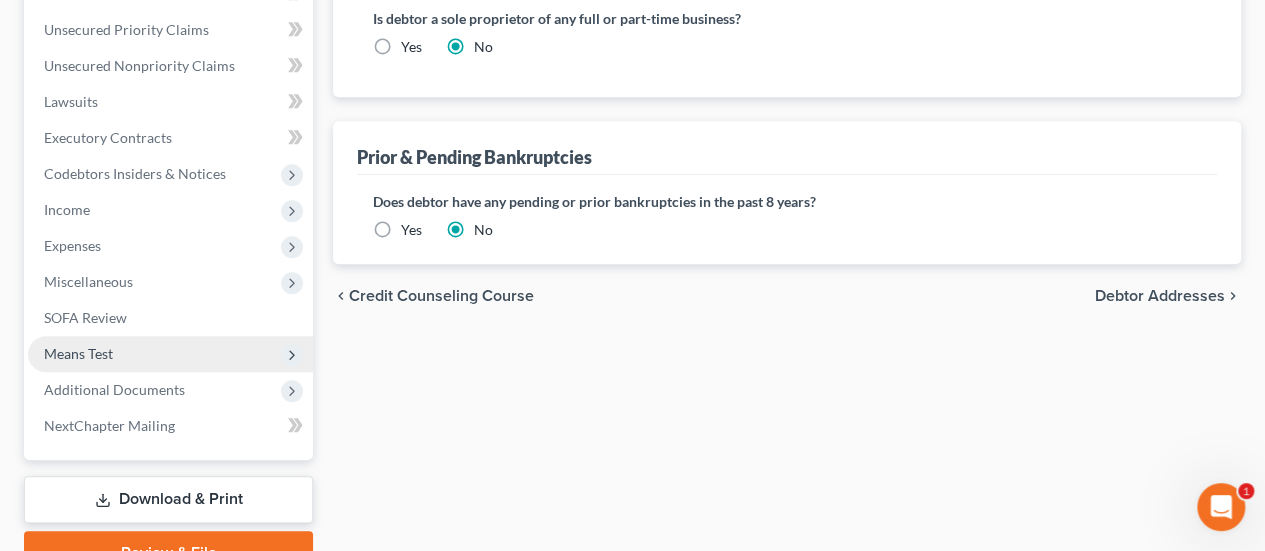 click on "Means Test" at bounding box center [78, 353] 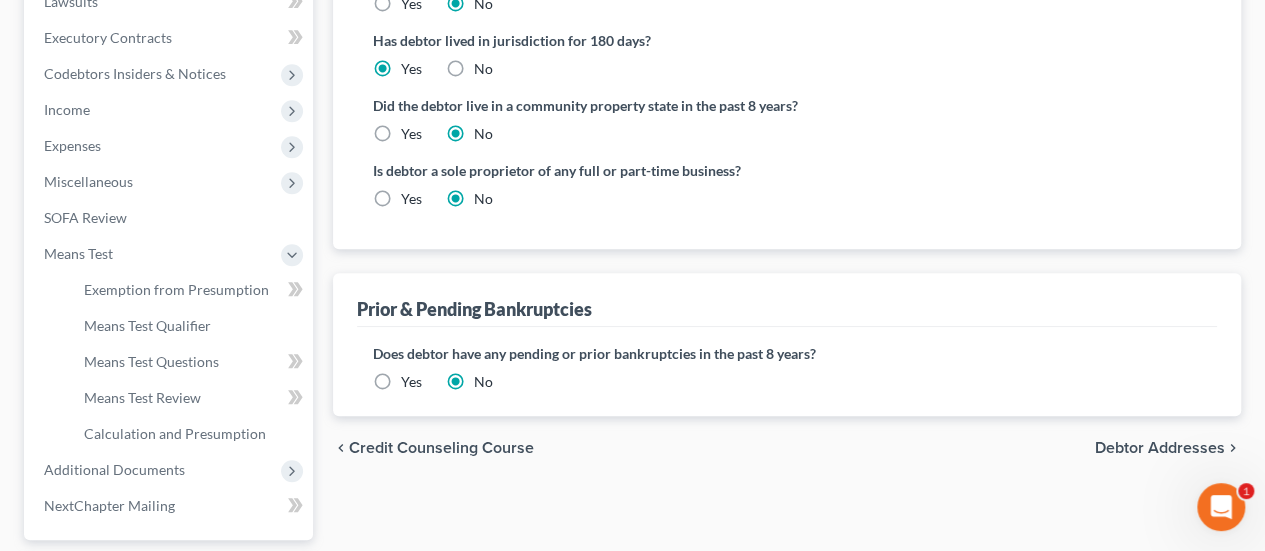 scroll, scrollTop: 725, scrollLeft: 0, axis: vertical 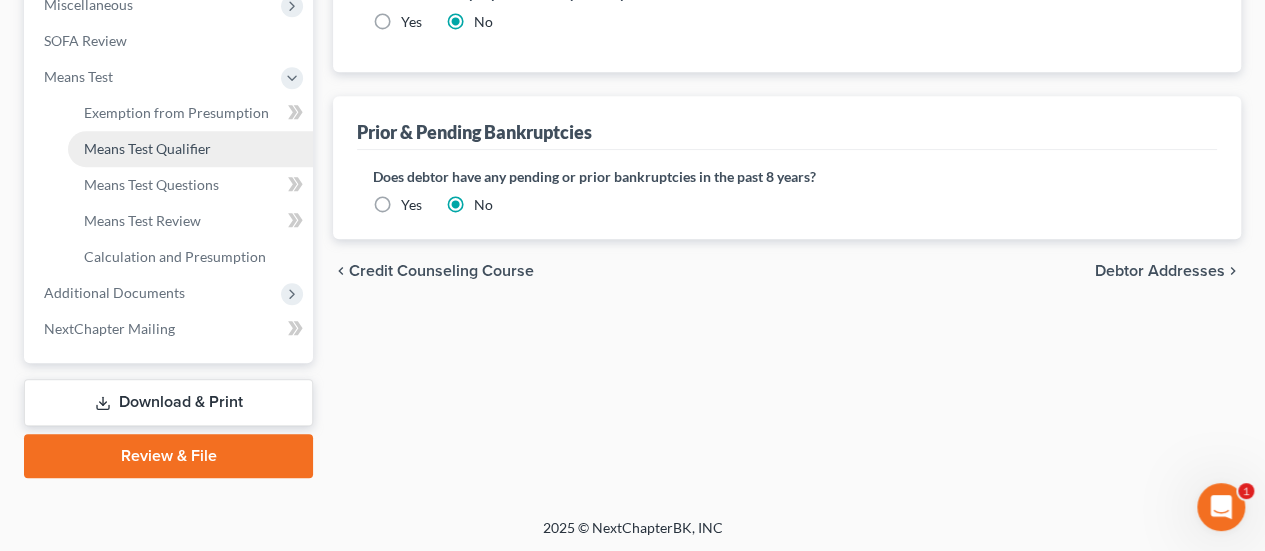 click on "Means Test Qualifier" at bounding box center (147, 148) 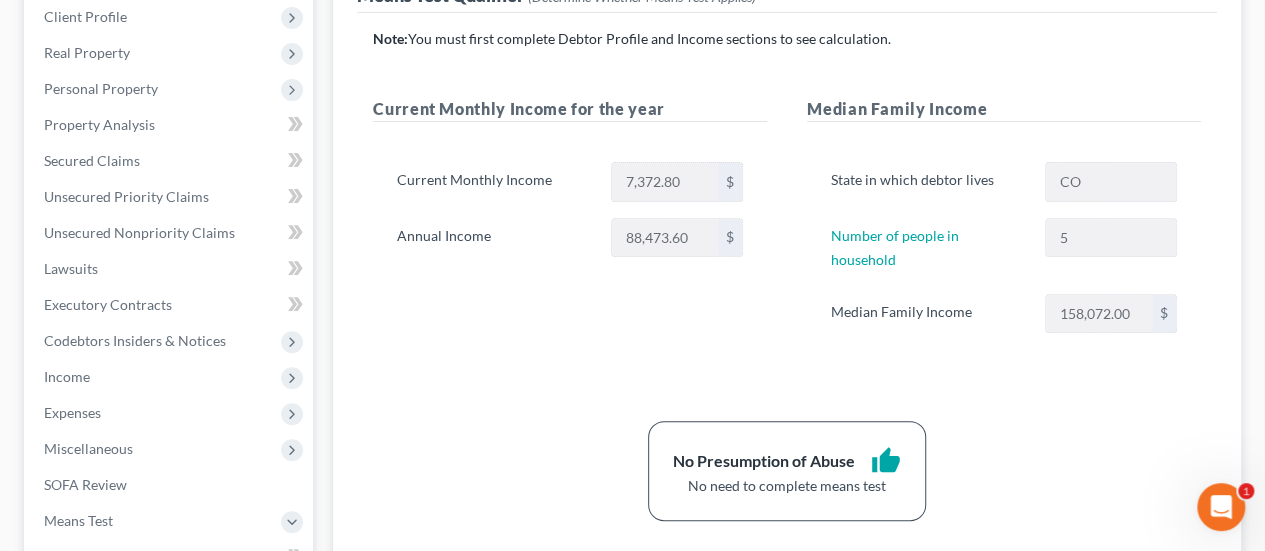 scroll, scrollTop: 300, scrollLeft: 0, axis: vertical 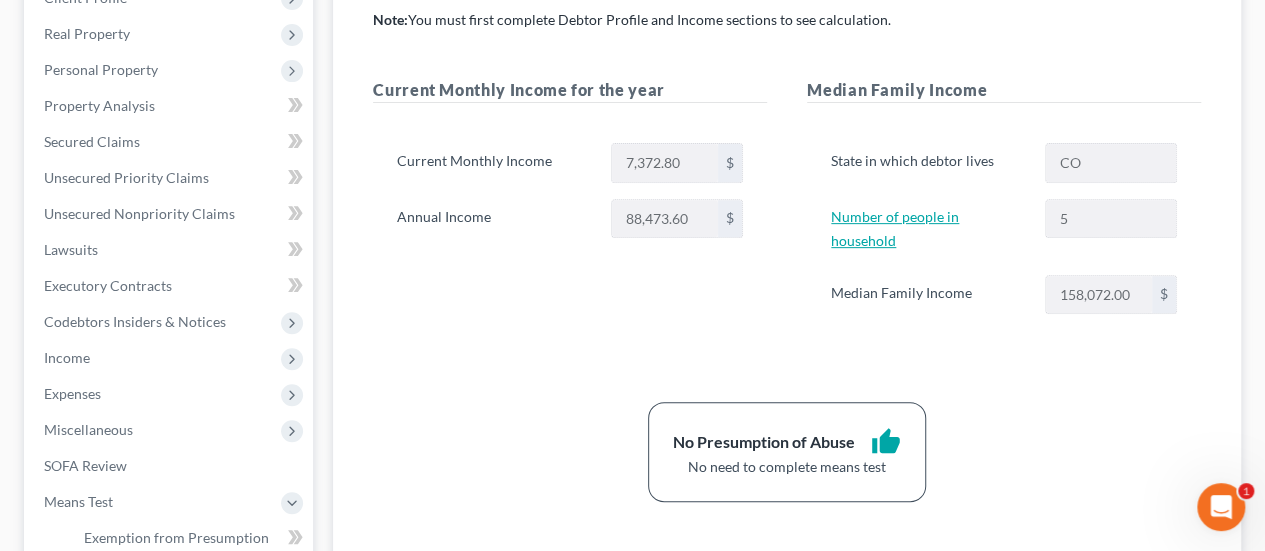 click on "Number of people in household" at bounding box center (895, 228) 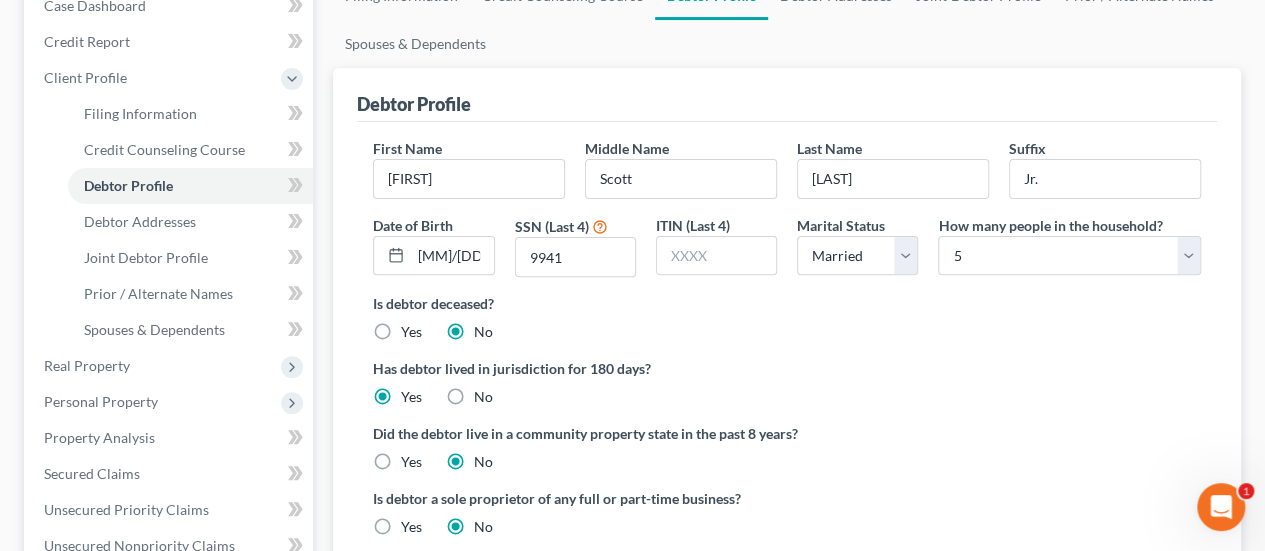 scroll, scrollTop: 300, scrollLeft: 0, axis: vertical 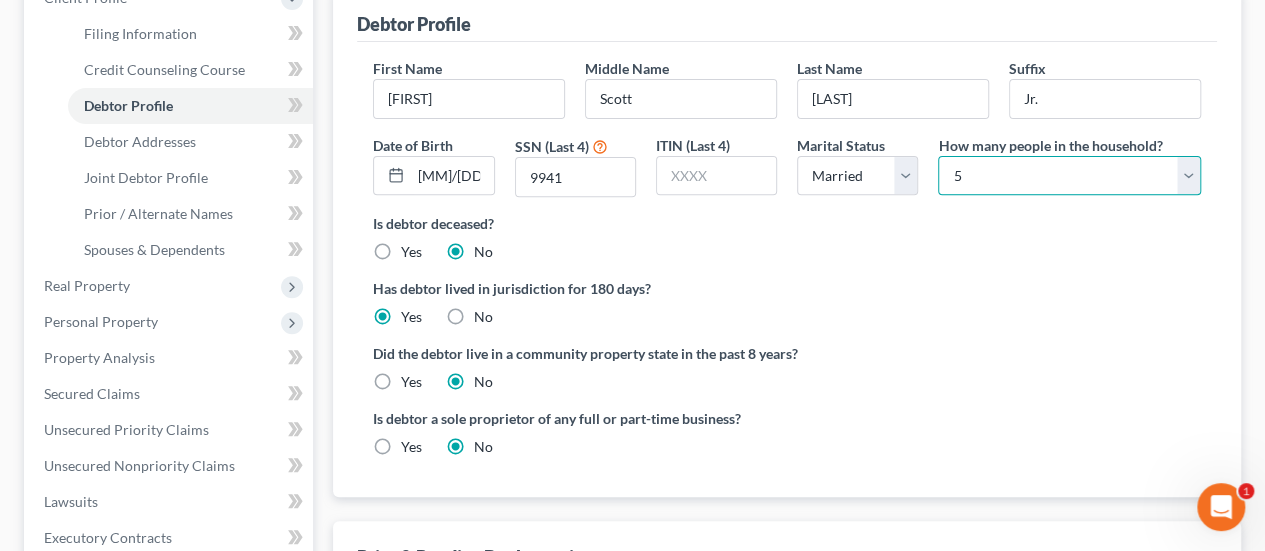 click on "Select 1 2 3 4 5 6 7 8 9 10 11 12 13 14 15 16 17 18 19 20" at bounding box center [1069, 176] 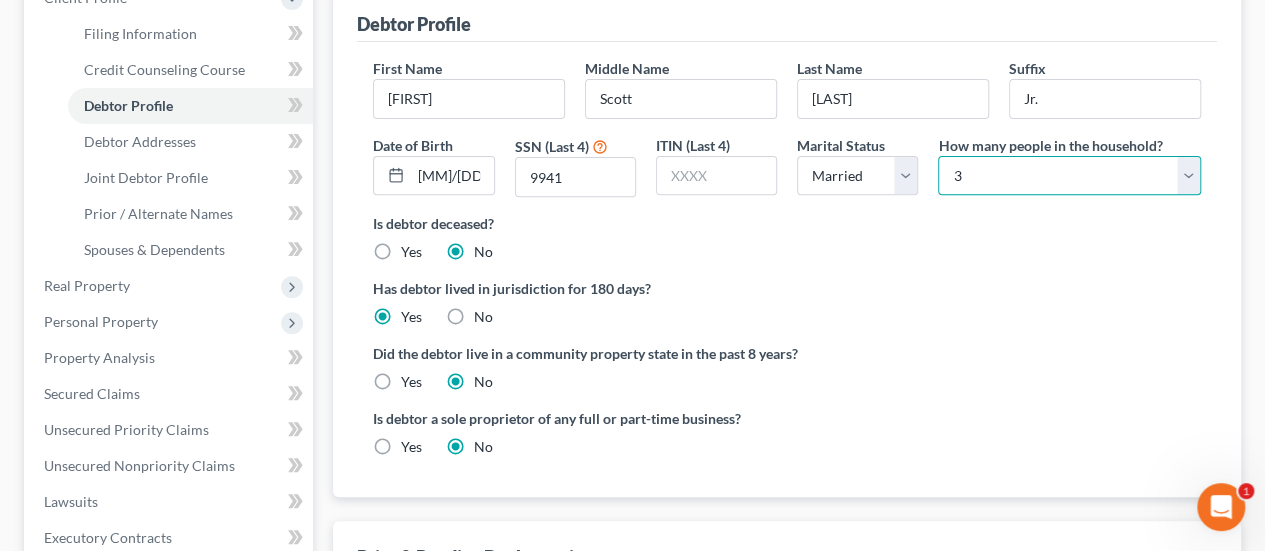 click on "Select 1 2 3 4 5 6 7 8 9 10 11 12 13 14 15 16 17 18 19 20" at bounding box center [1069, 176] 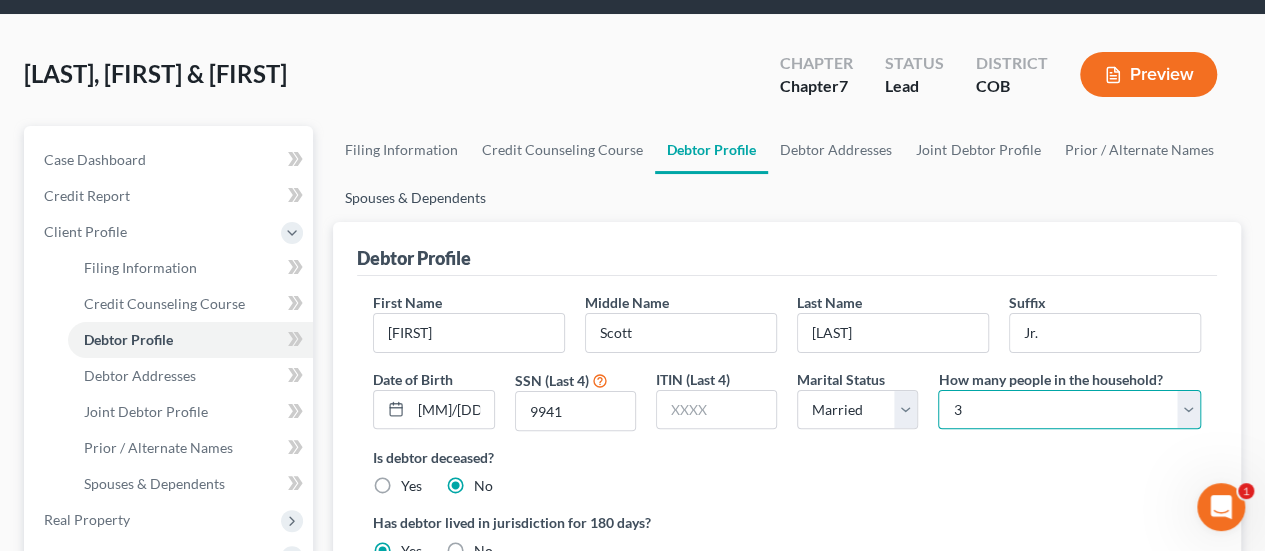 scroll, scrollTop: 0, scrollLeft: 0, axis: both 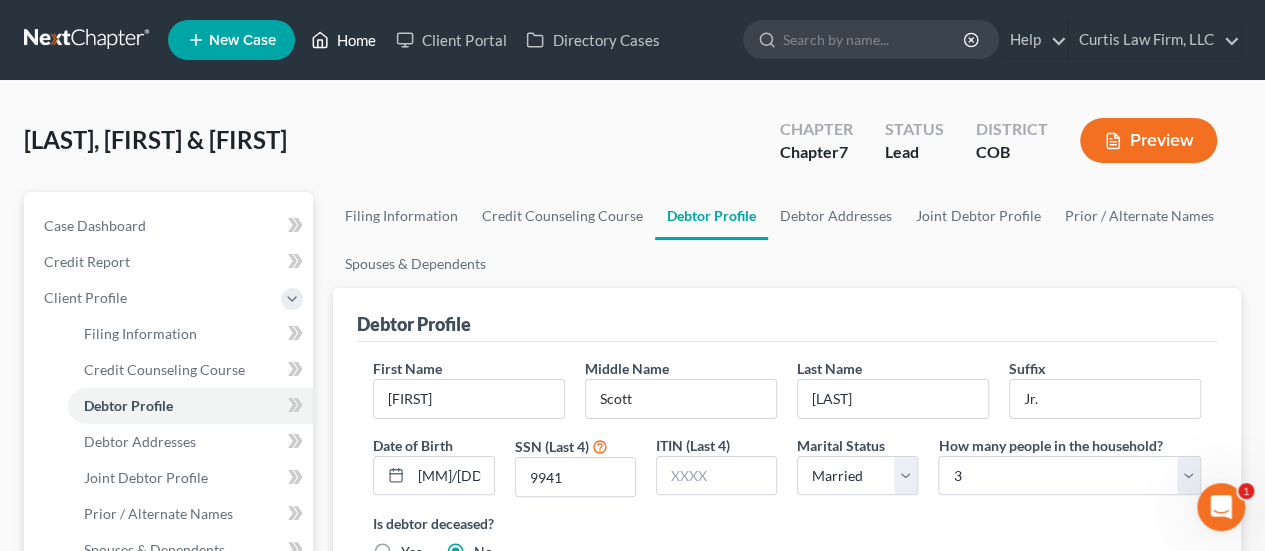 click on "Home" at bounding box center [343, 40] 